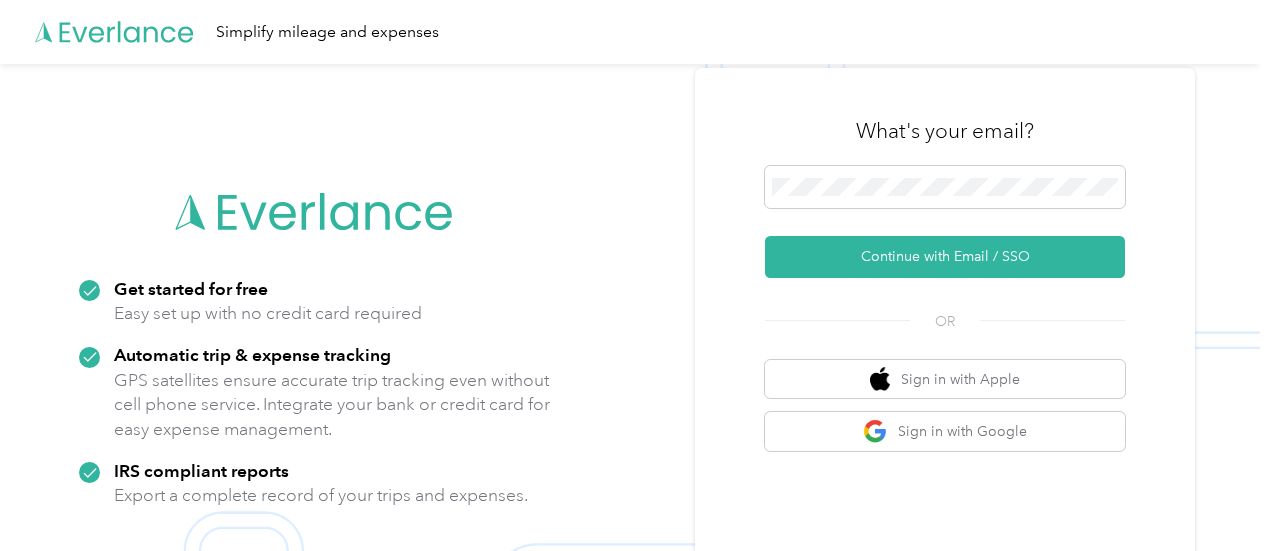 scroll, scrollTop: 0, scrollLeft: 0, axis: both 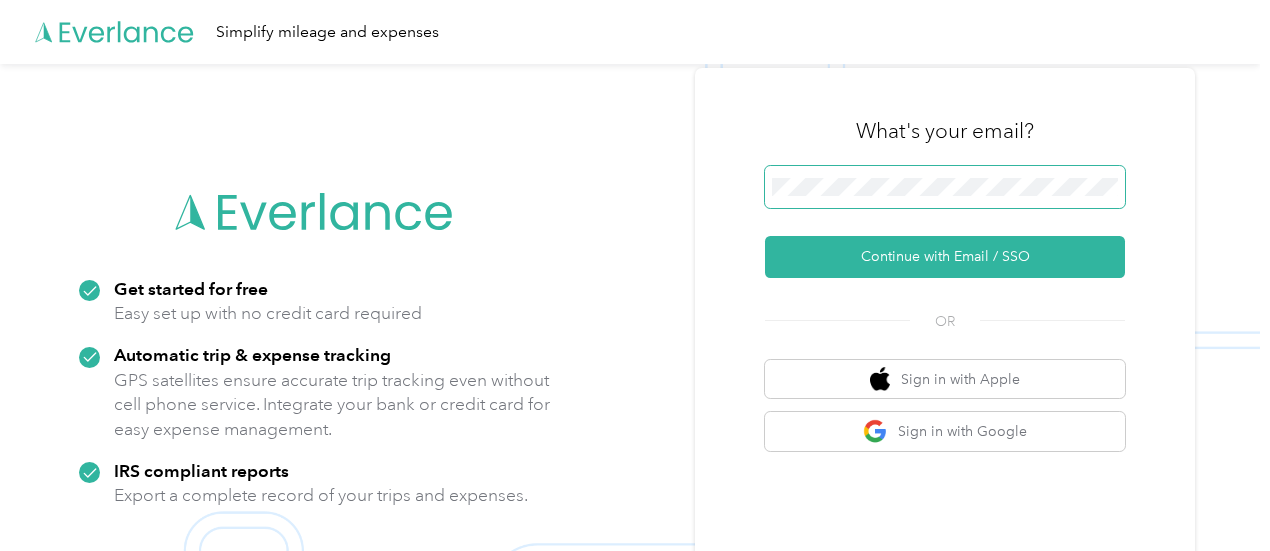 click at bounding box center [945, 187] 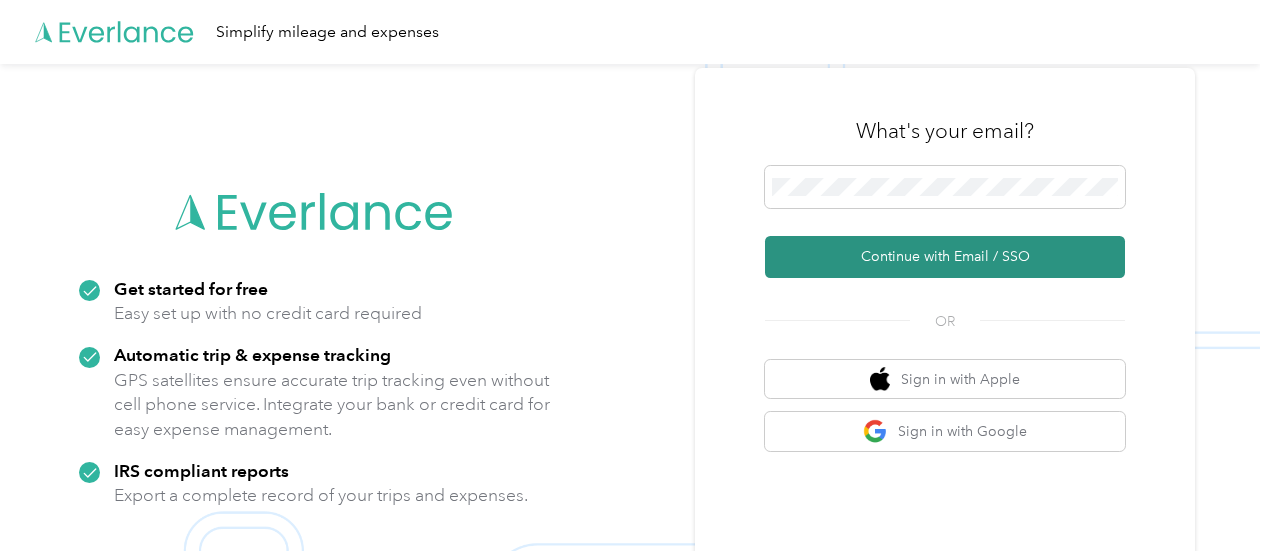 click on "Continue with Email / SSO" at bounding box center (945, 257) 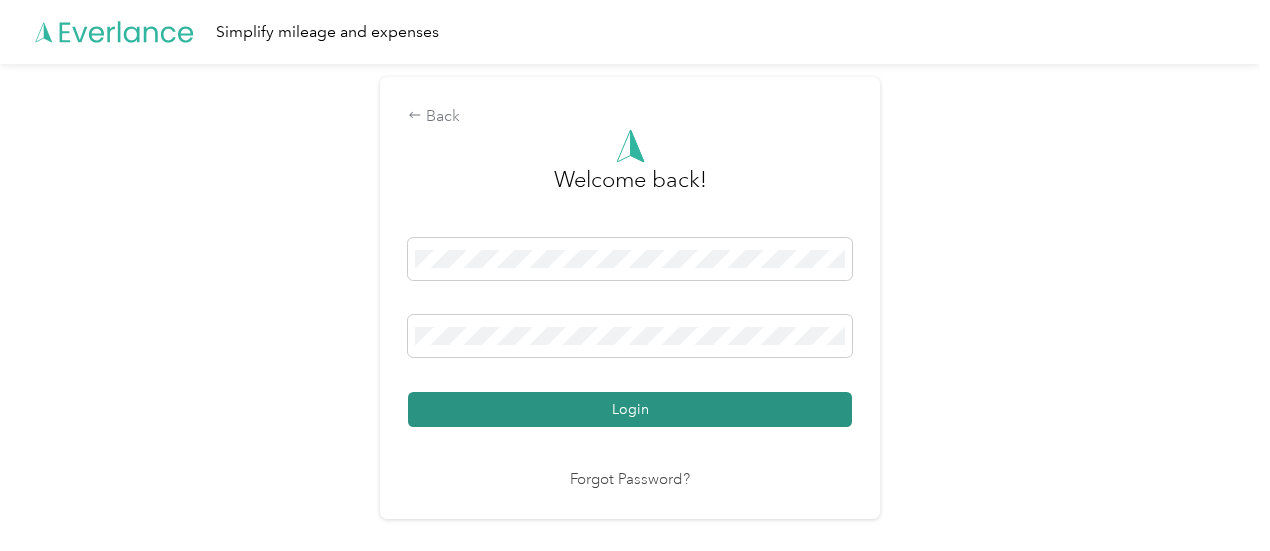 click on "Login" at bounding box center [630, 409] 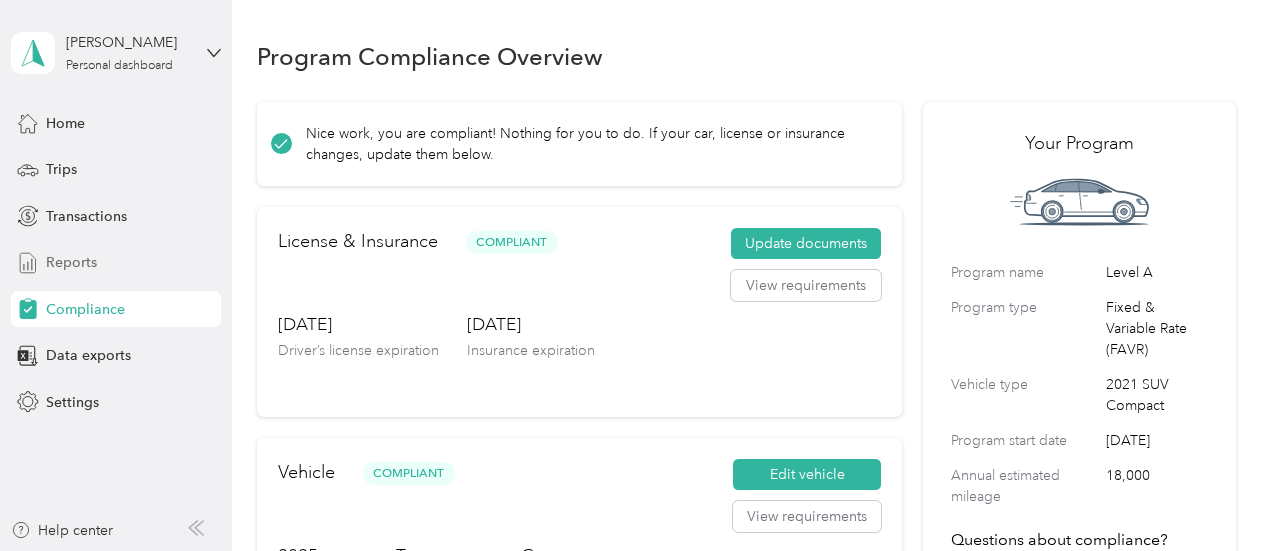 click on "Reports" at bounding box center [71, 262] 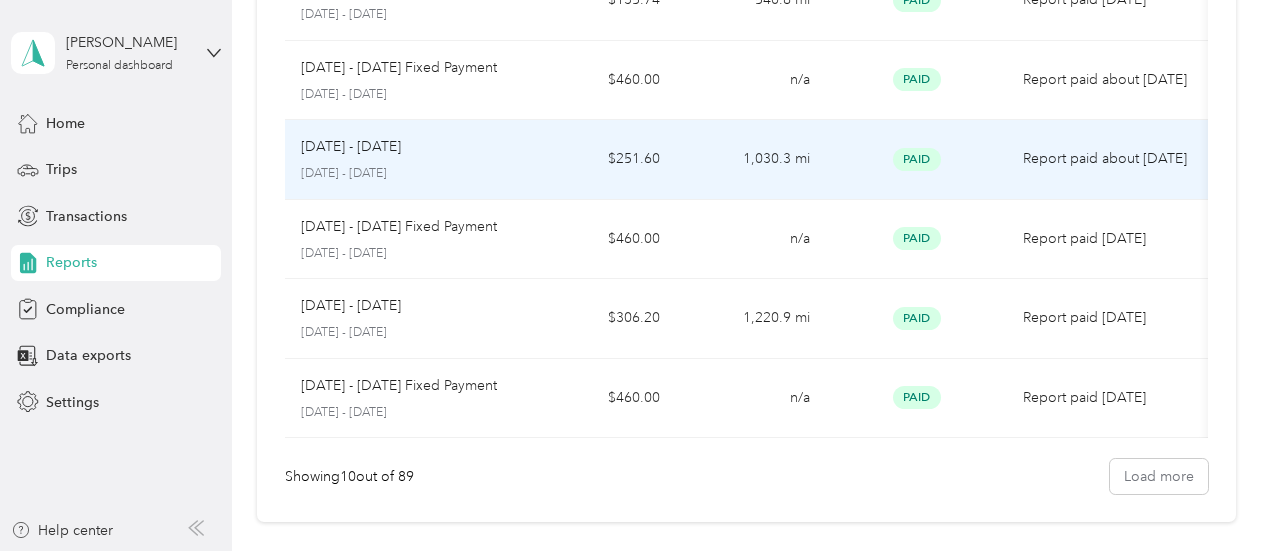 scroll, scrollTop: 600, scrollLeft: 0, axis: vertical 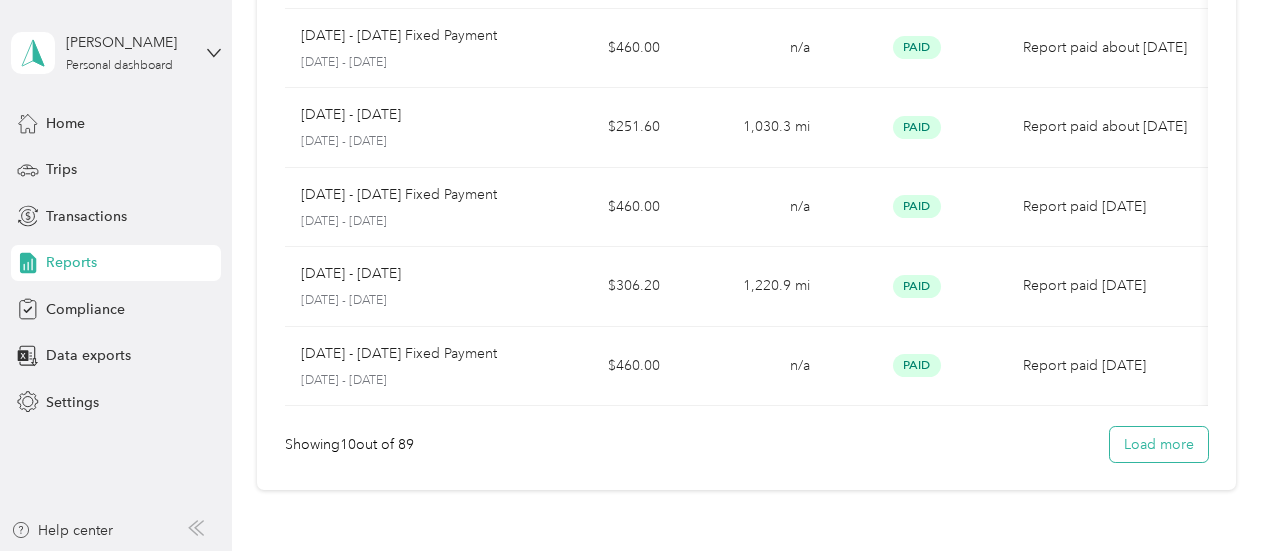 click on "Load more" at bounding box center (1159, 444) 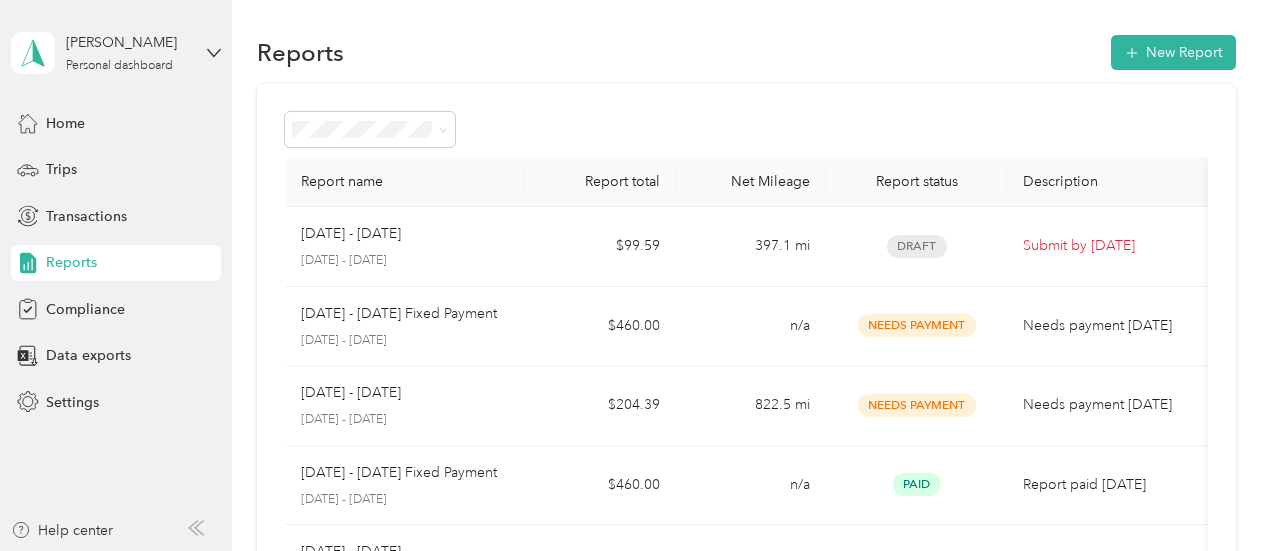 scroll, scrollTop: 0, scrollLeft: 0, axis: both 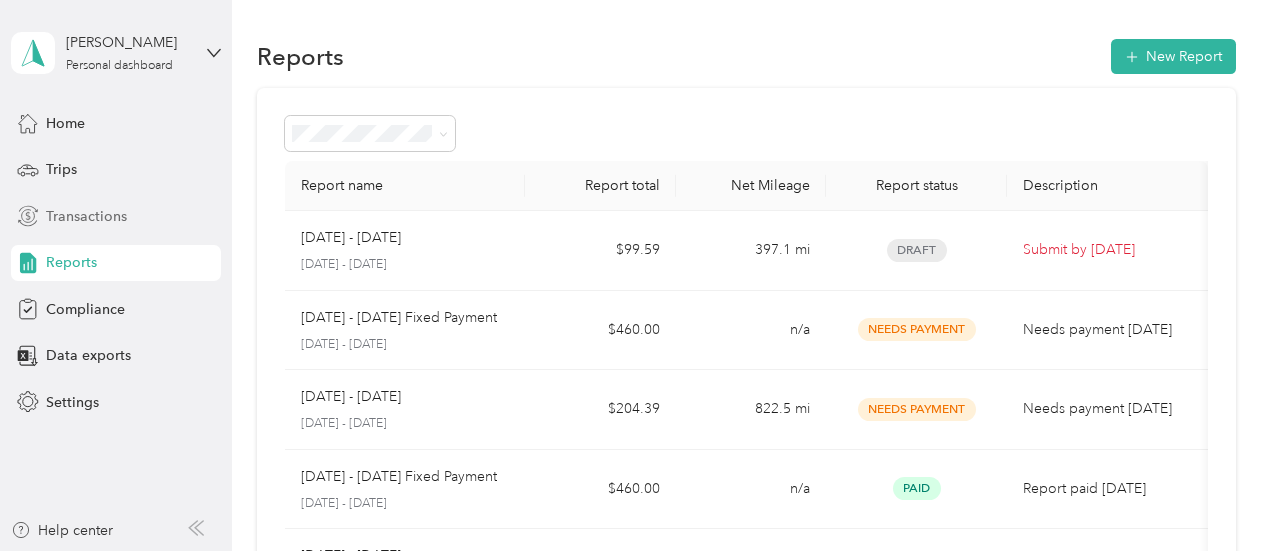 click on "Transactions" at bounding box center (86, 216) 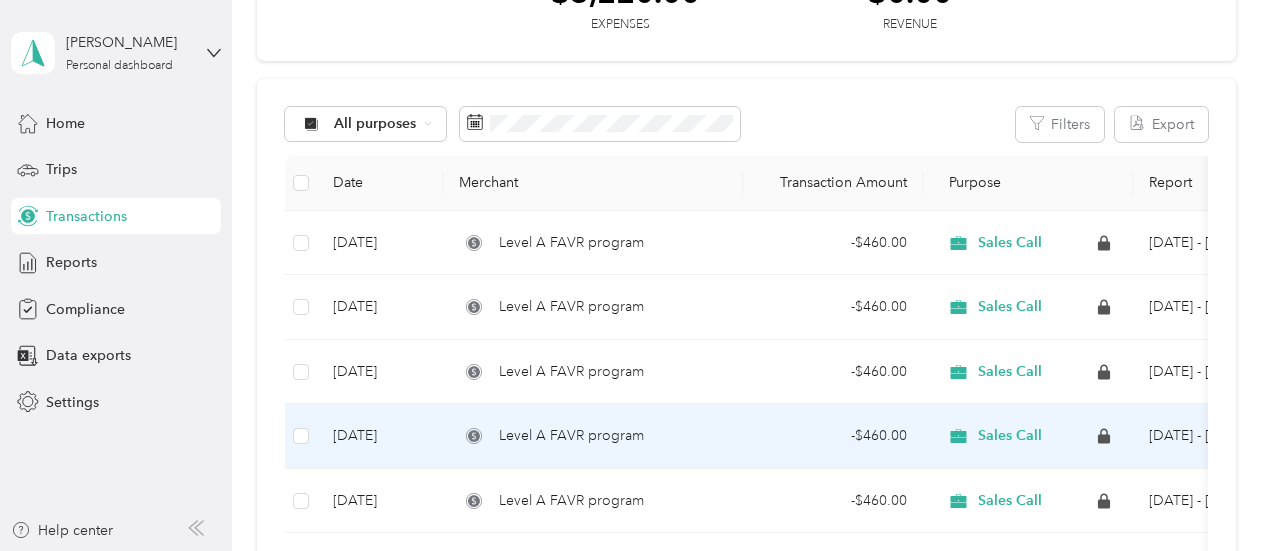 scroll, scrollTop: 100, scrollLeft: 0, axis: vertical 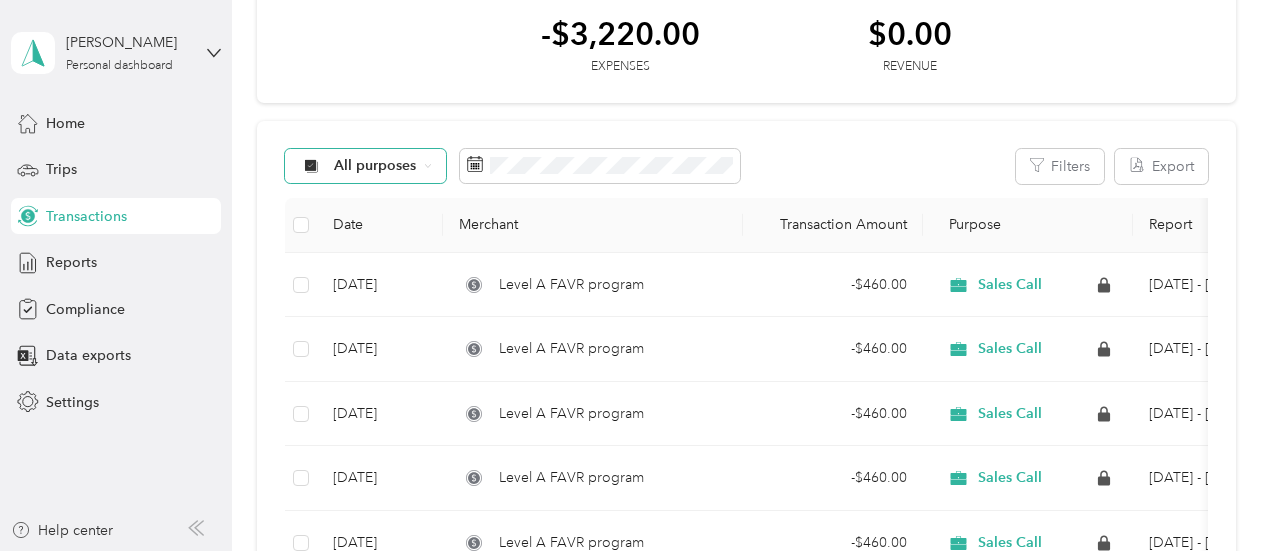 click 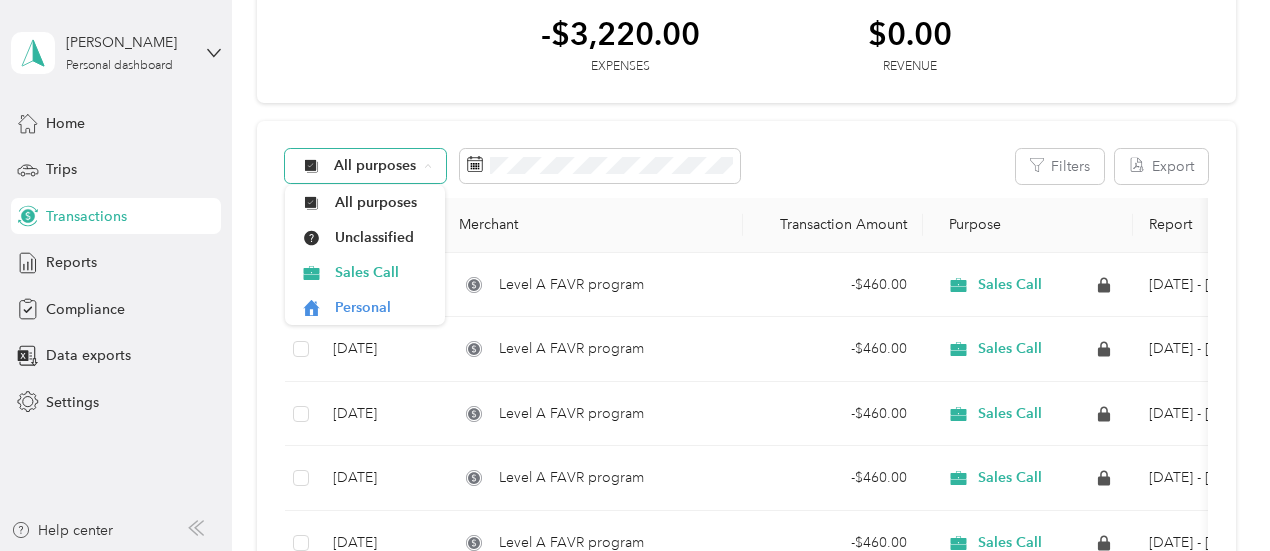 click 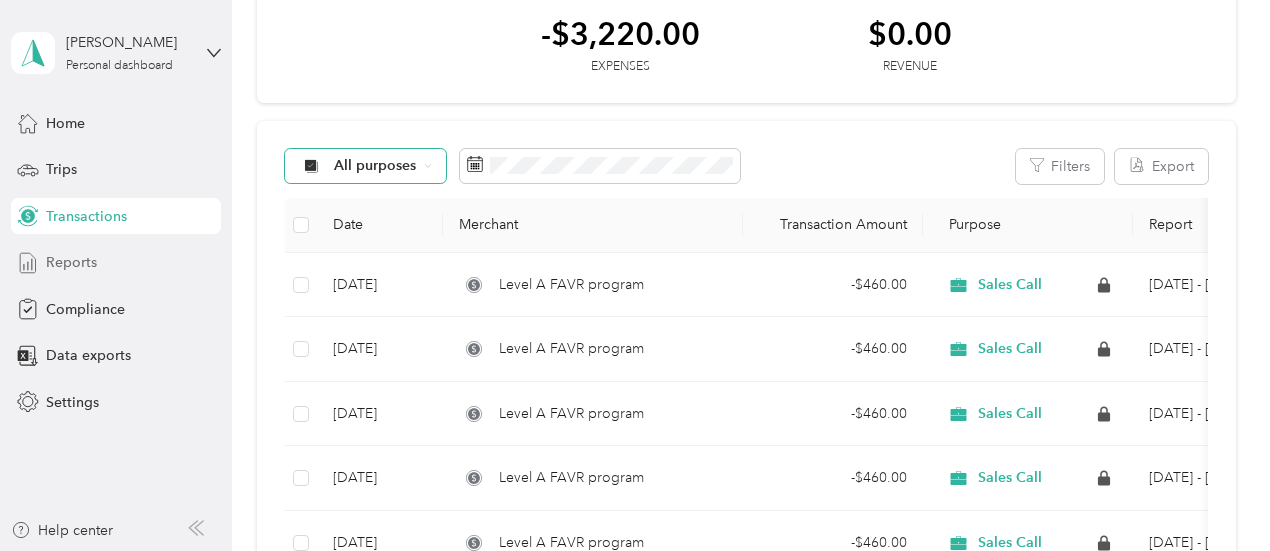 click on "Reports" at bounding box center [71, 262] 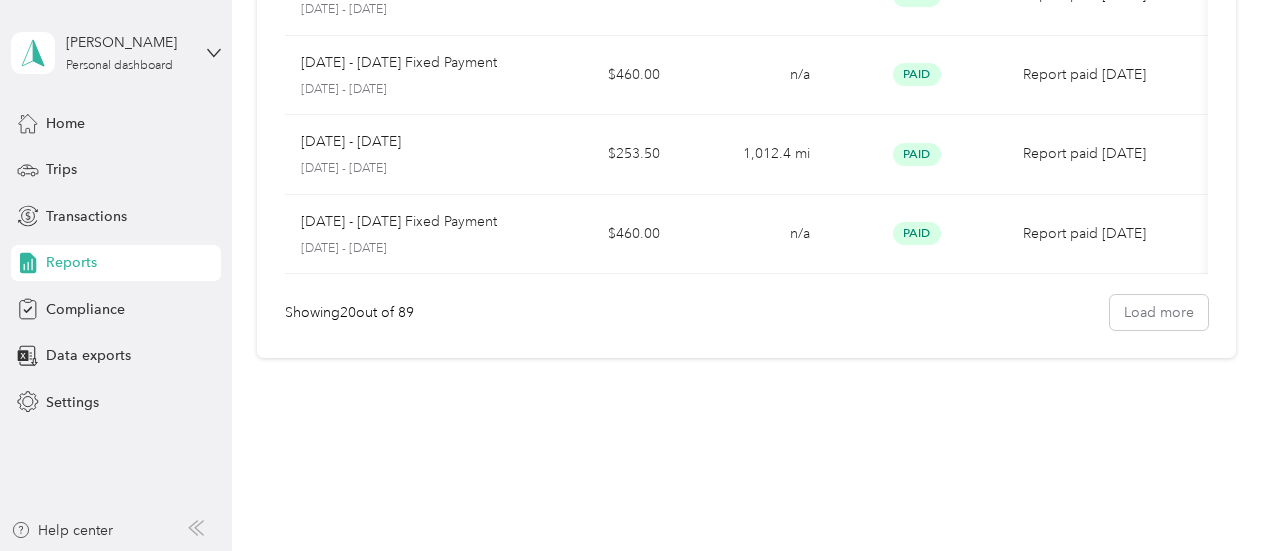 scroll, scrollTop: 1548, scrollLeft: 0, axis: vertical 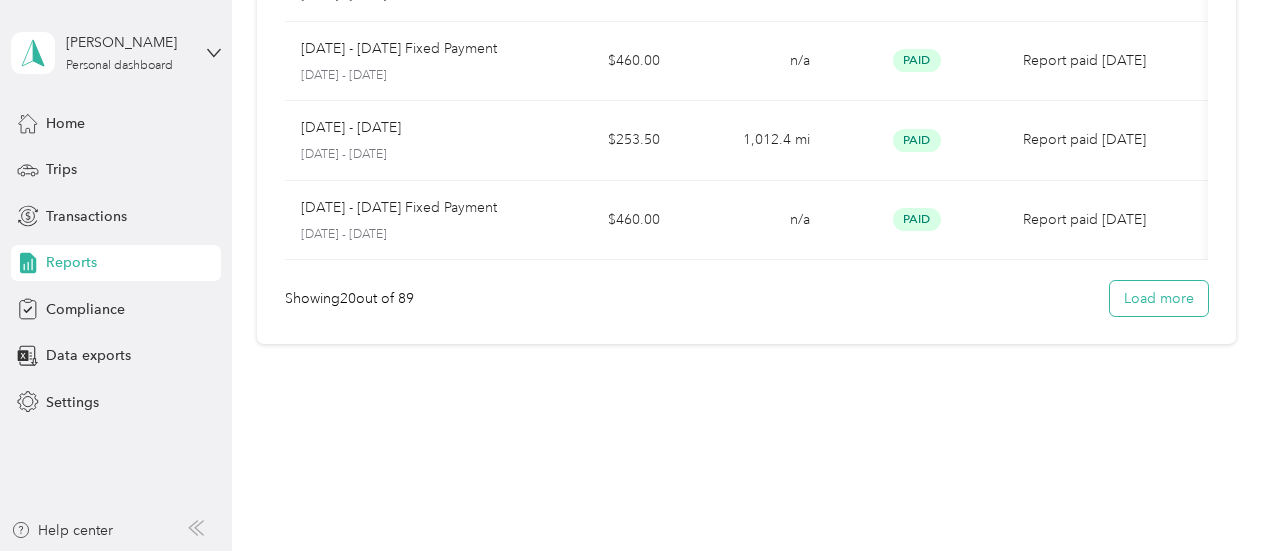 click on "Load more" at bounding box center [1159, 298] 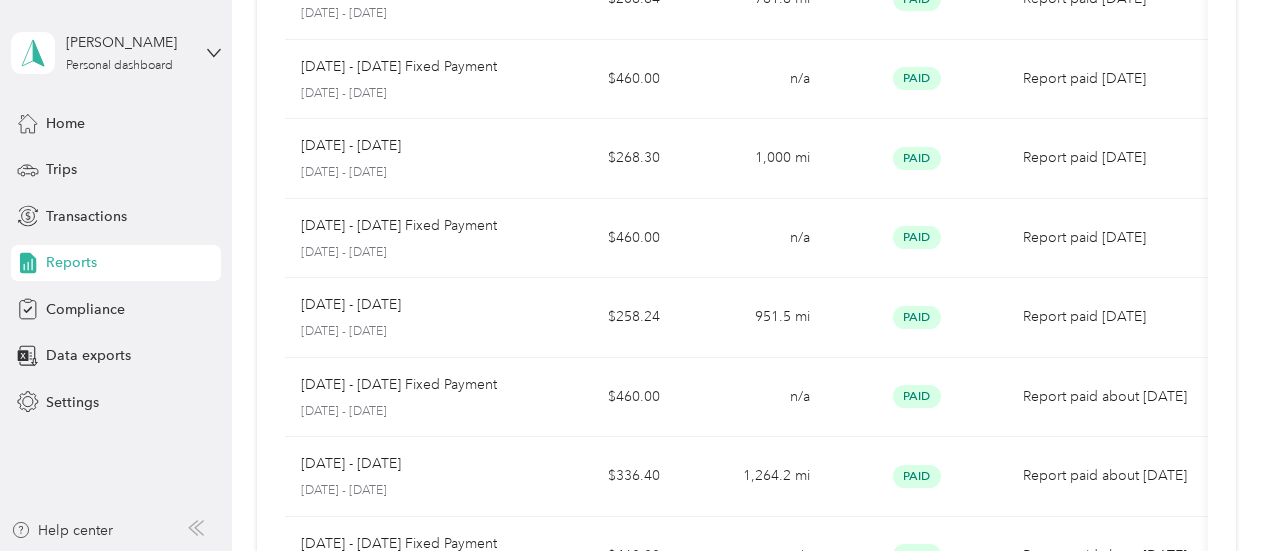 scroll, scrollTop: 2340, scrollLeft: 0, axis: vertical 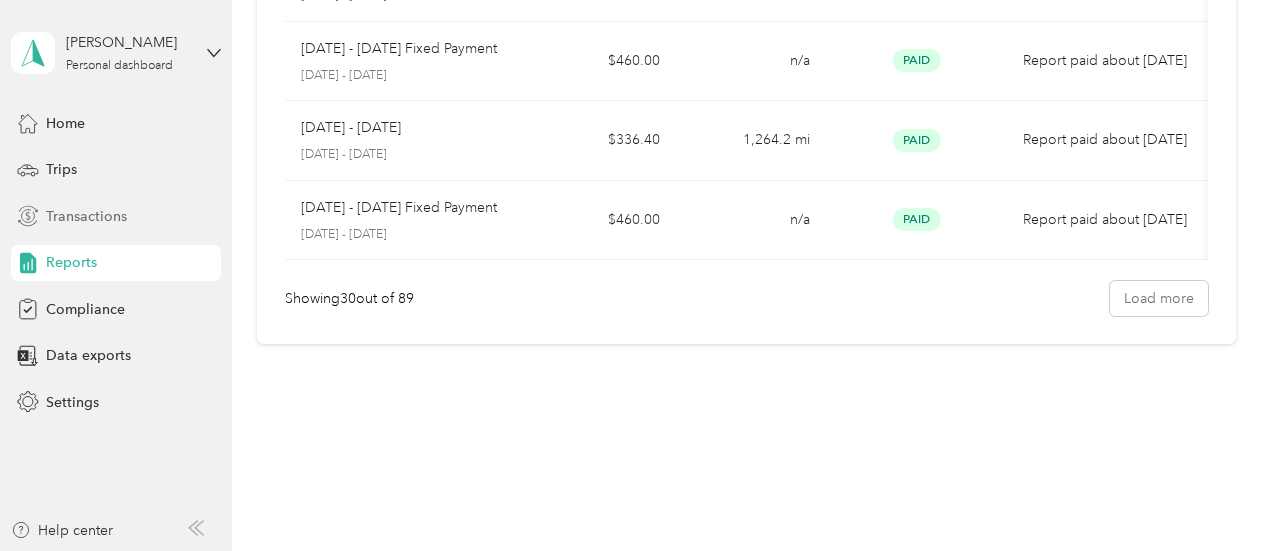 click on "Transactions" at bounding box center (86, 216) 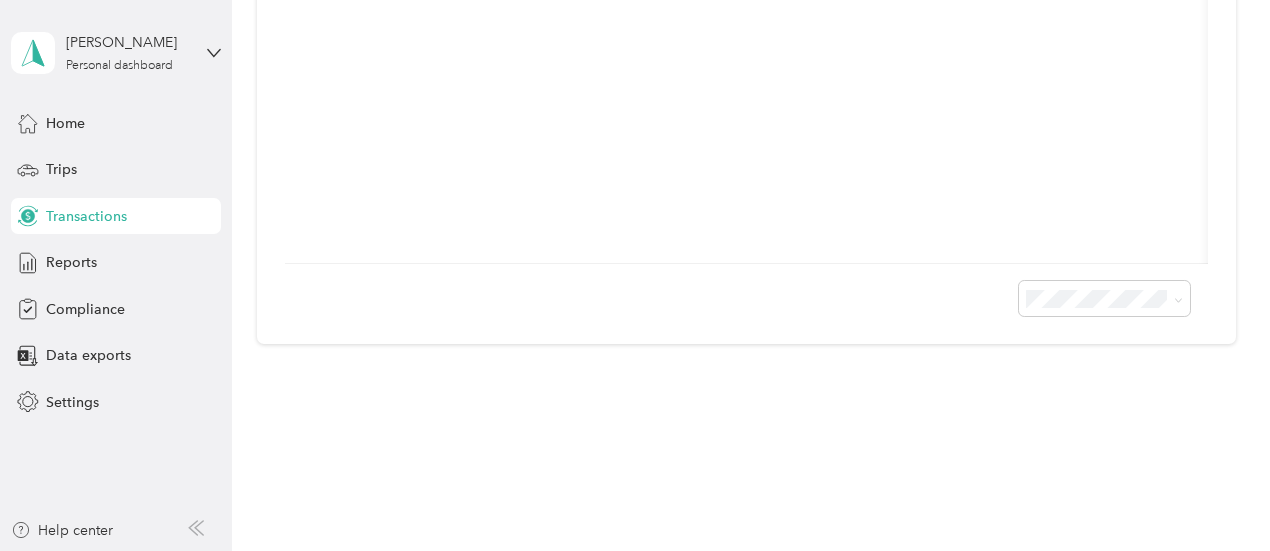 scroll, scrollTop: 553, scrollLeft: 0, axis: vertical 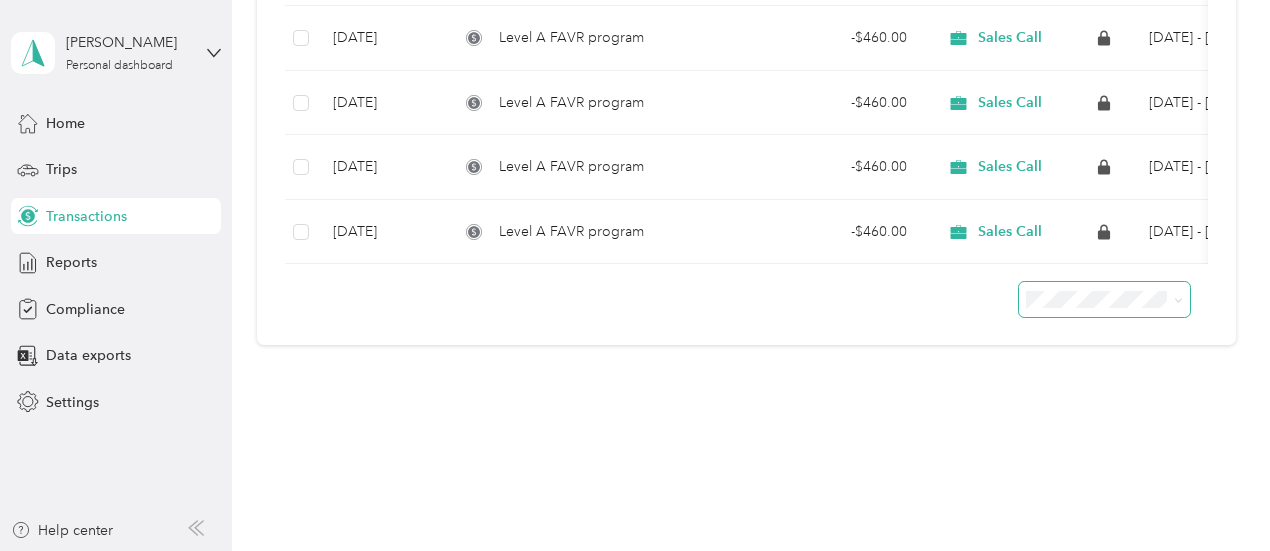 click 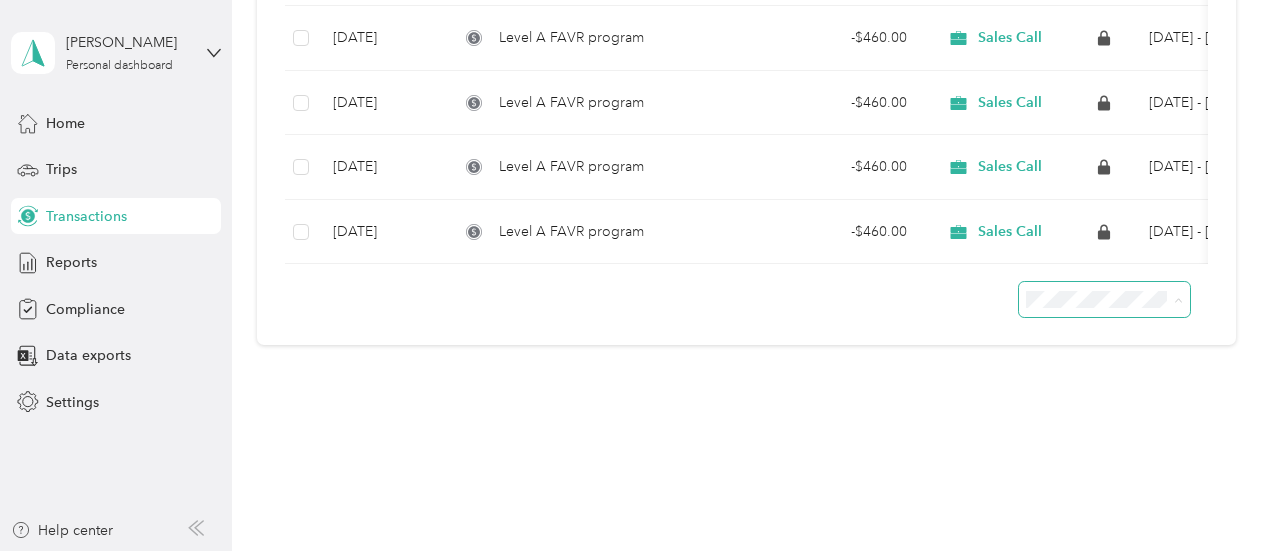 click on "100 per load" at bounding box center [1069, 406] 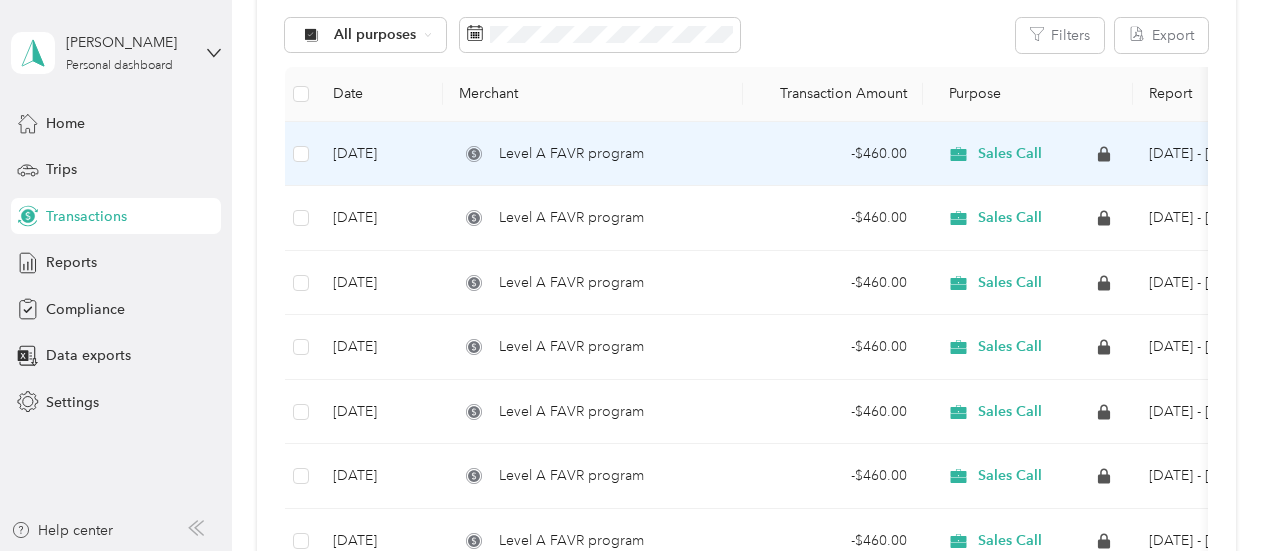 scroll, scrollTop: 200, scrollLeft: 0, axis: vertical 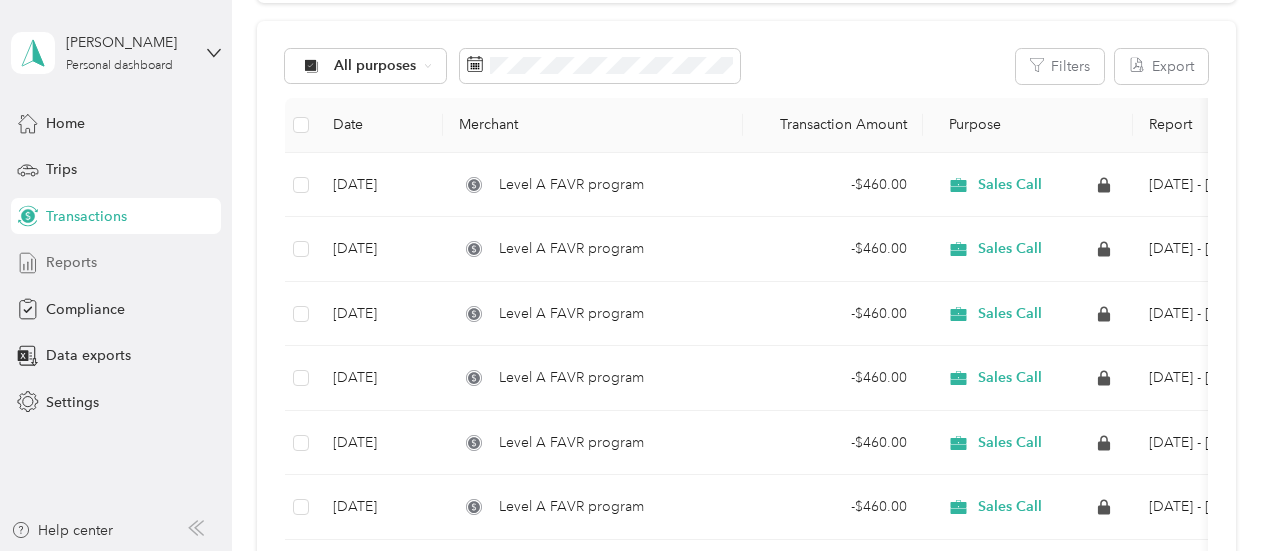 click on "Reports" at bounding box center (71, 262) 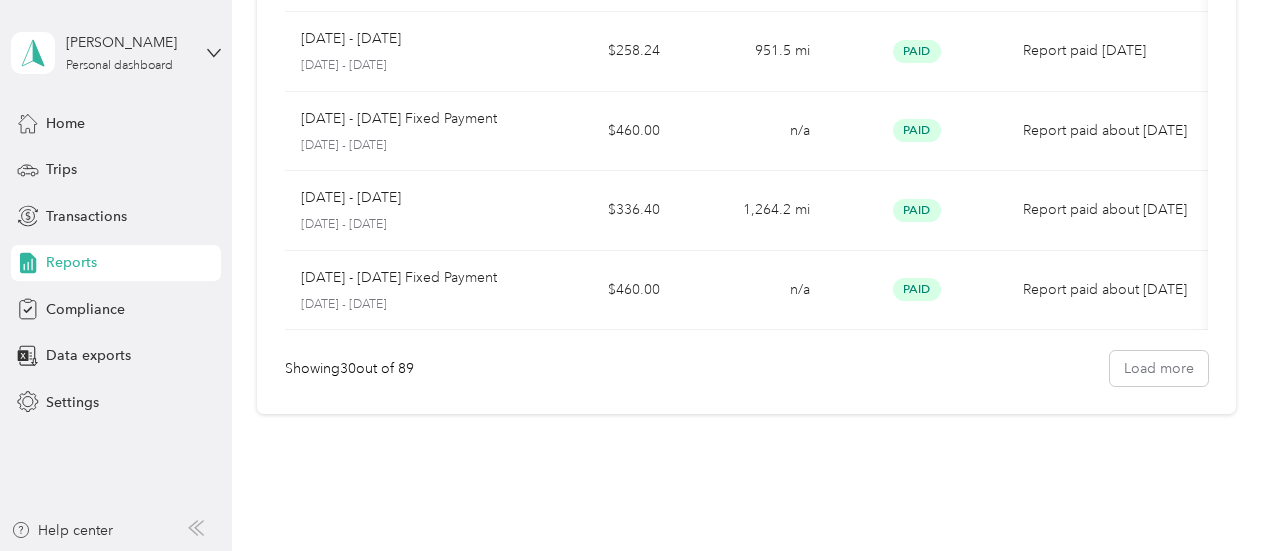 scroll, scrollTop: 2340, scrollLeft: 0, axis: vertical 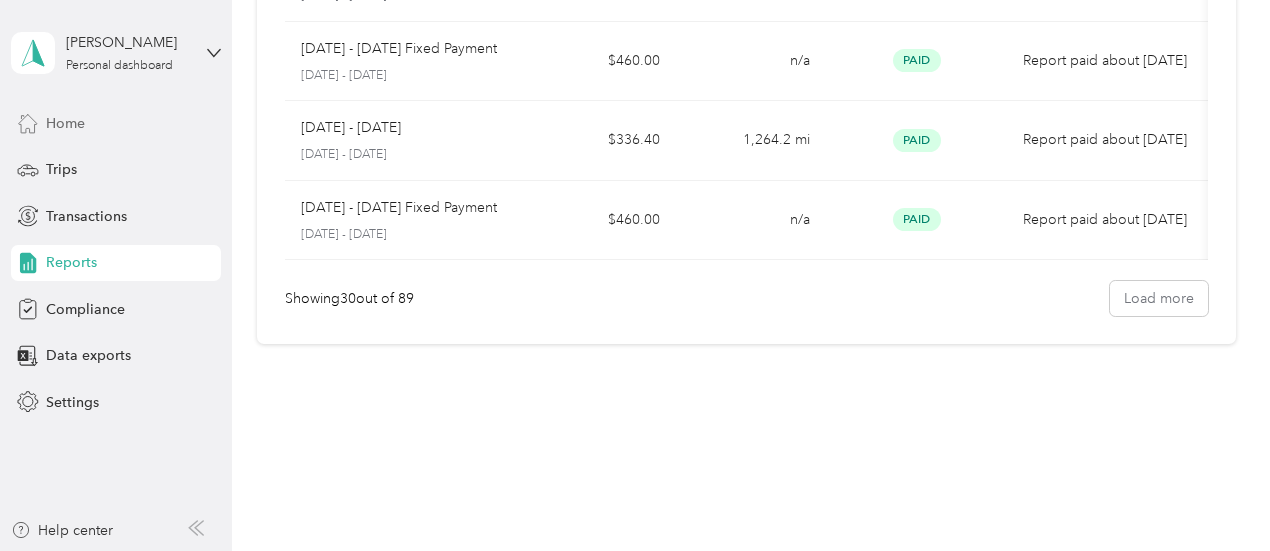 click on "Home" at bounding box center [65, 123] 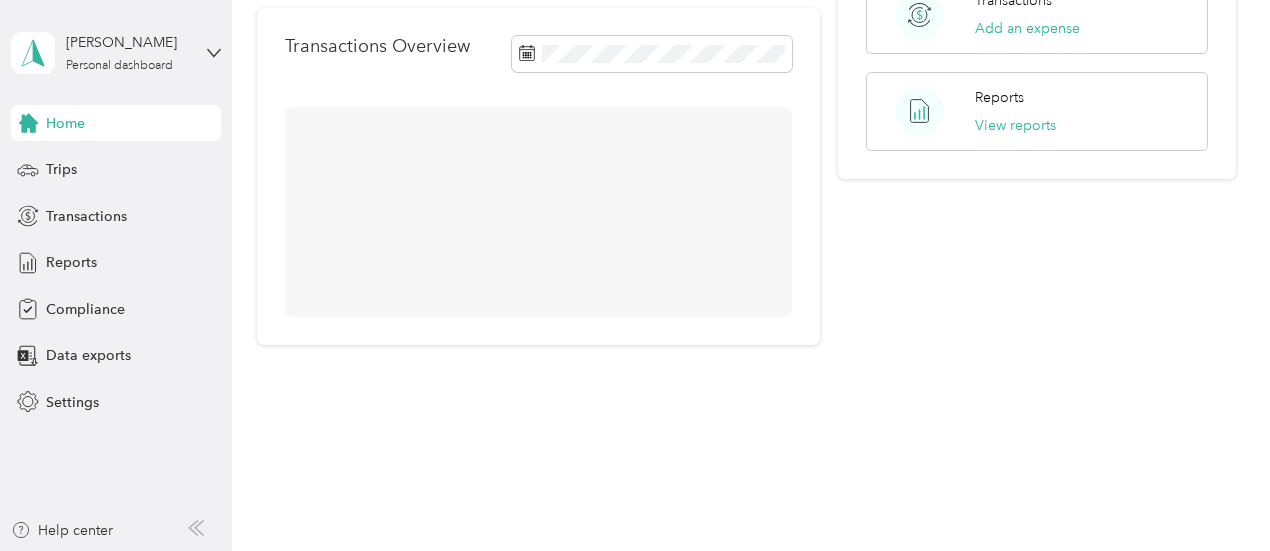 scroll, scrollTop: 234, scrollLeft: 0, axis: vertical 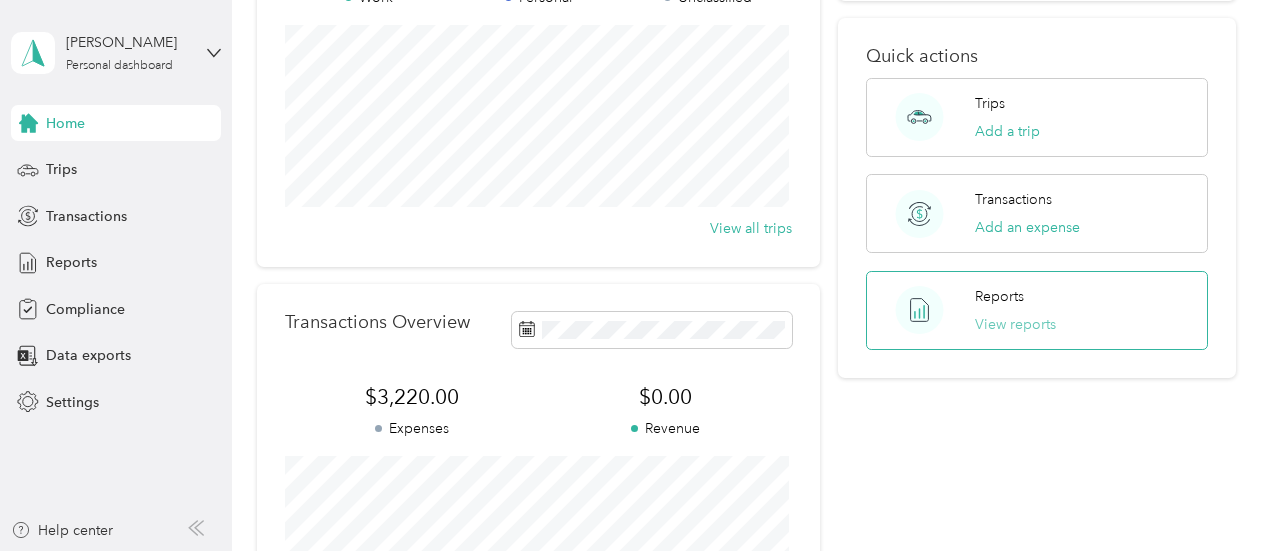 click on "View reports" at bounding box center [1015, 324] 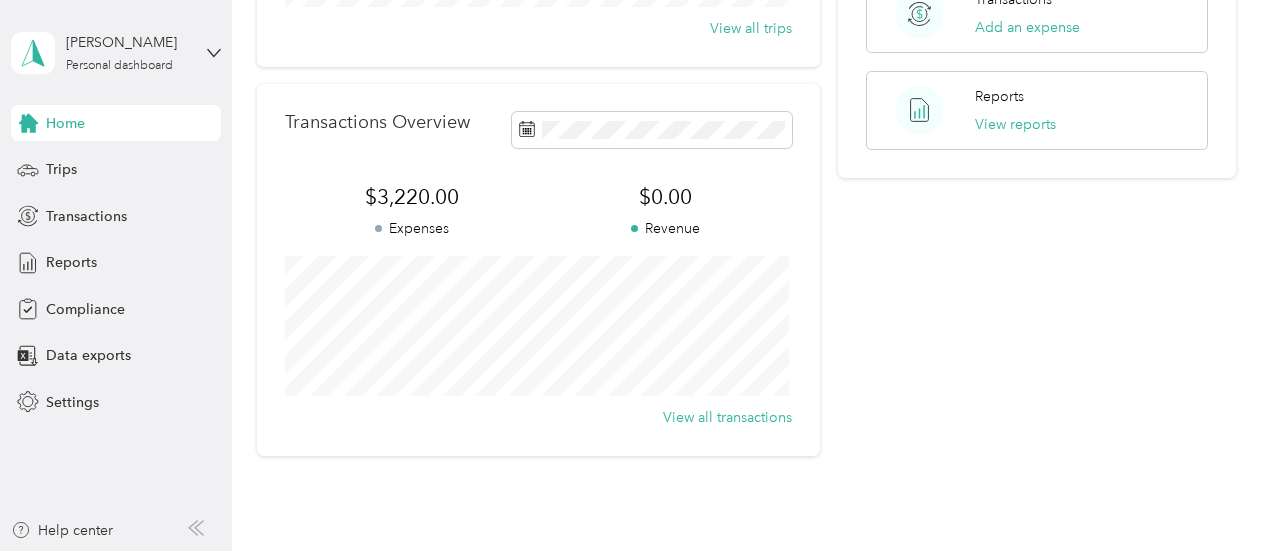 scroll, scrollTop: 534, scrollLeft: 0, axis: vertical 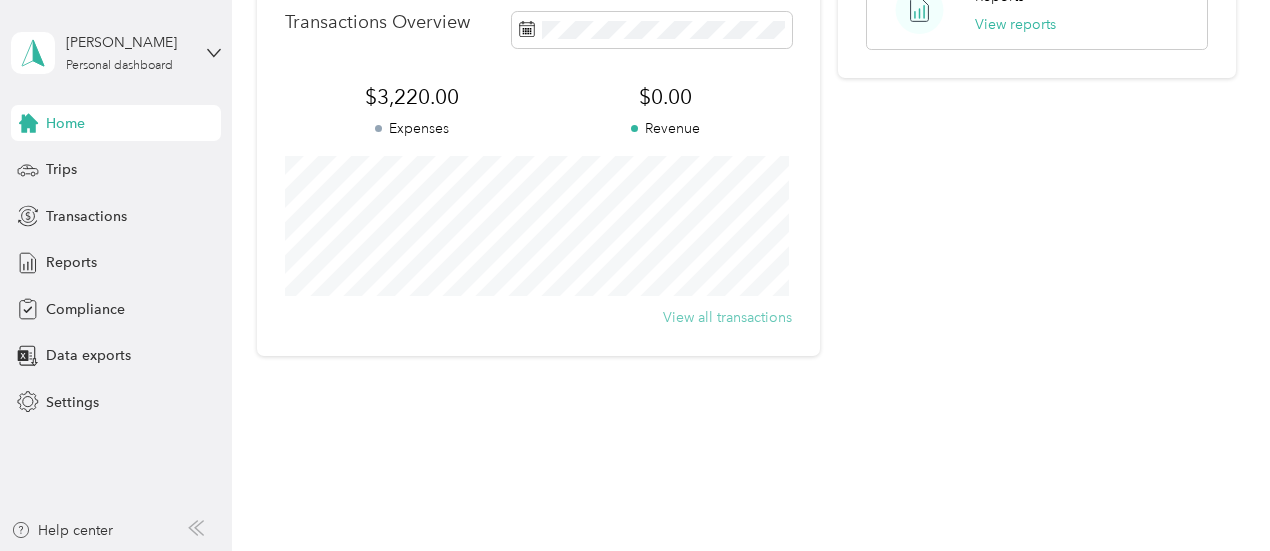 click on "View all transactions" at bounding box center [727, 317] 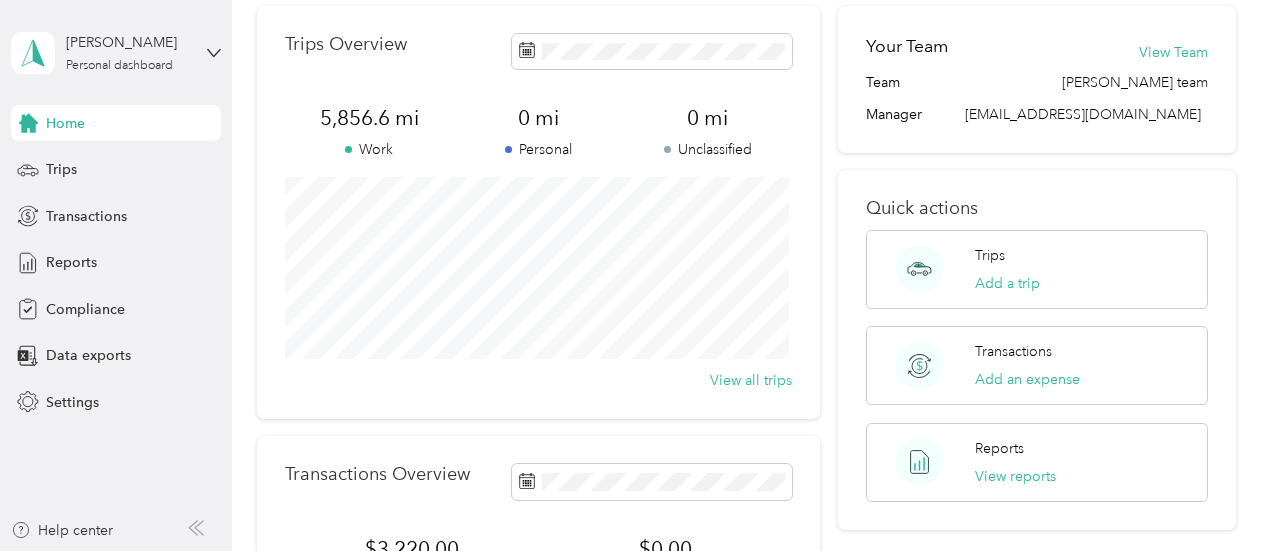 scroll, scrollTop: 0, scrollLeft: 0, axis: both 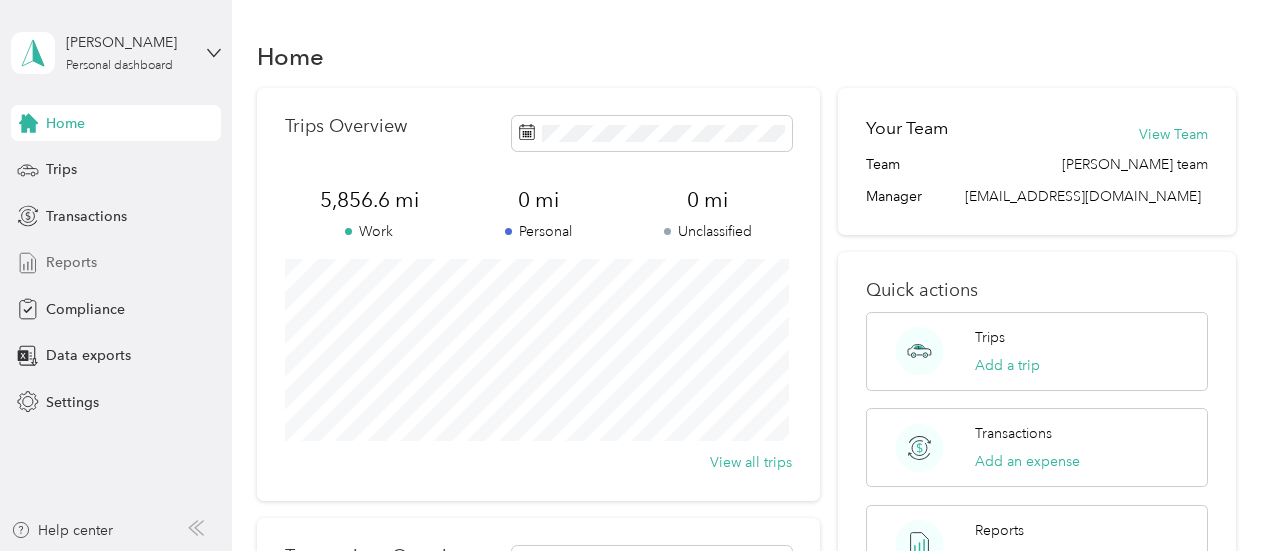 click on "Reports" at bounding box center [71, 262] 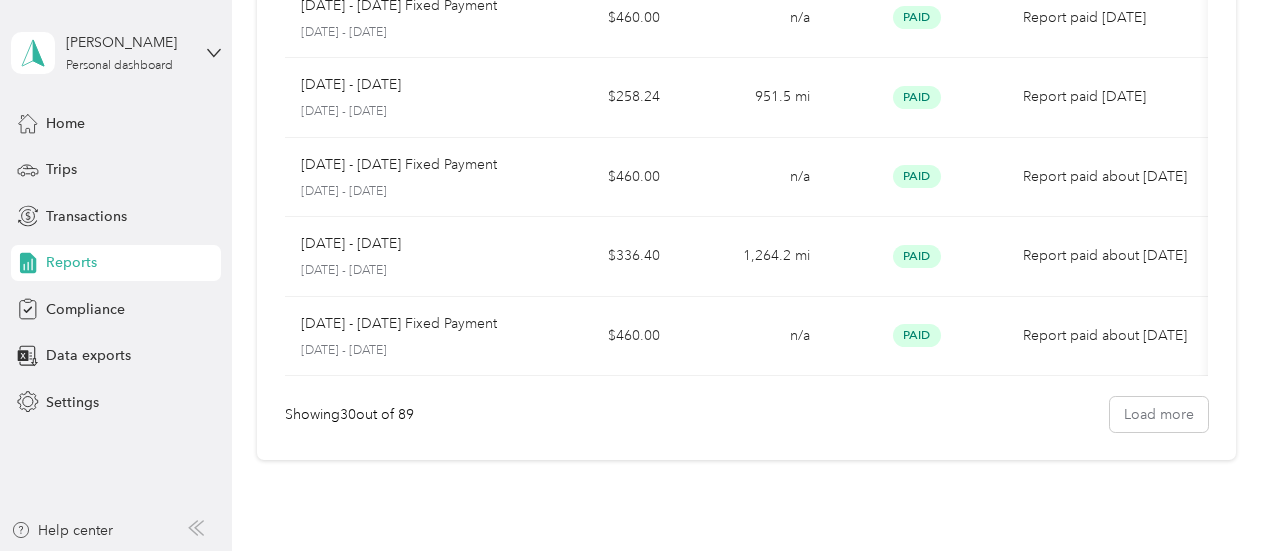 scroll, scrollTop: 2300, scrollLeft: 0, axis: vertical 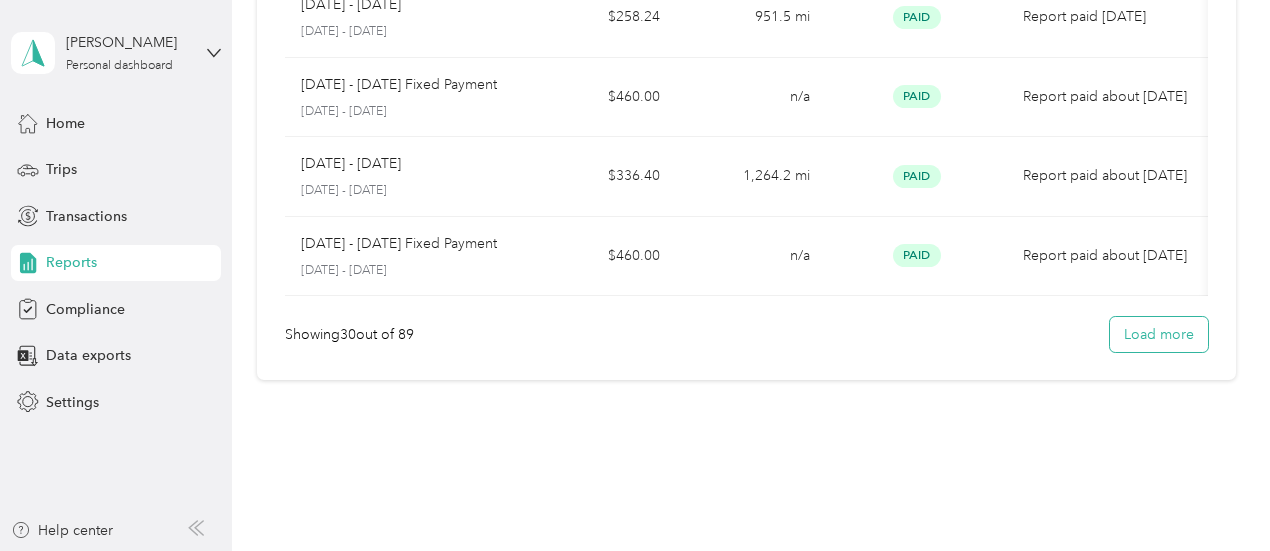 click on "Load more" at bounding box center (1159, 334) 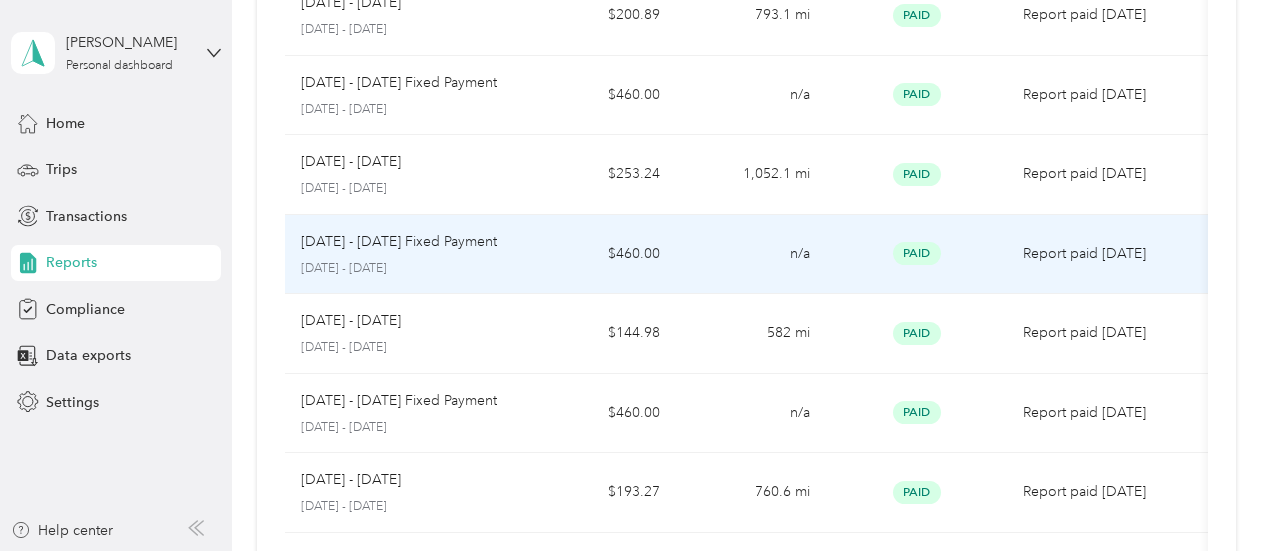 scroll, scrollTop: 1000, scrollLeft: 0, axis: vertical 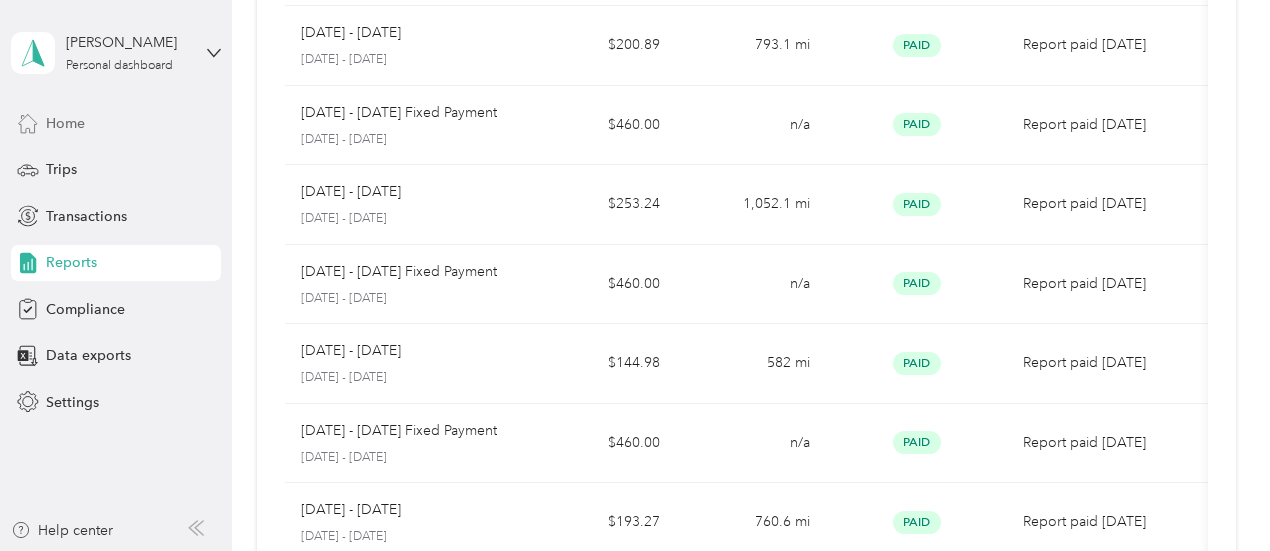 click on "Home" at bounding box center [65, 123] 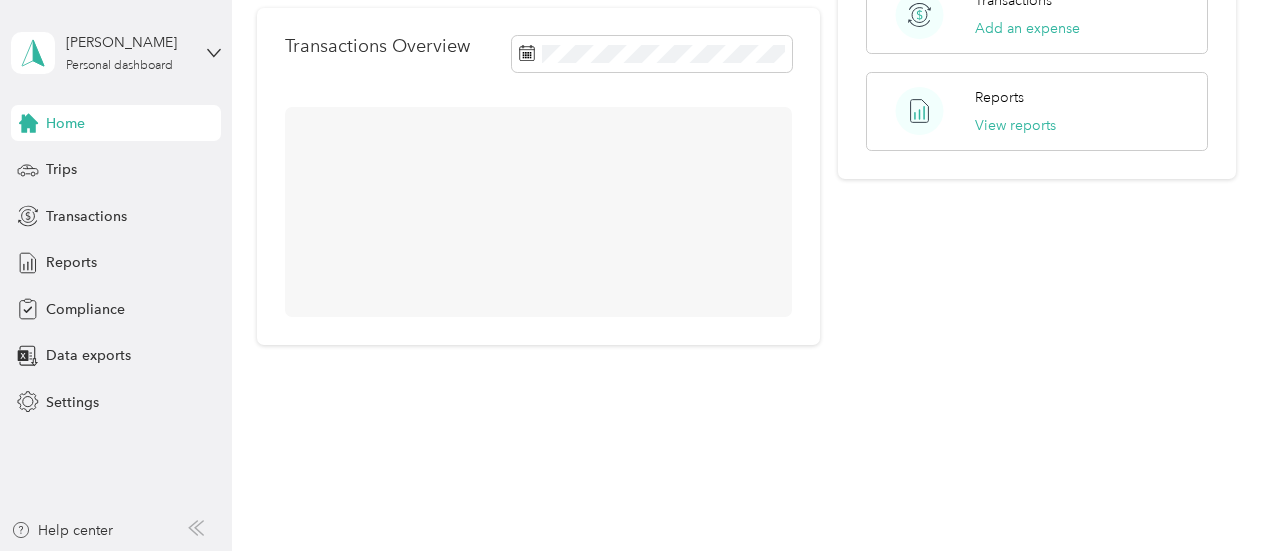 scroll, scrollTop: 434, scrollLeft: 0, axis: vertical 